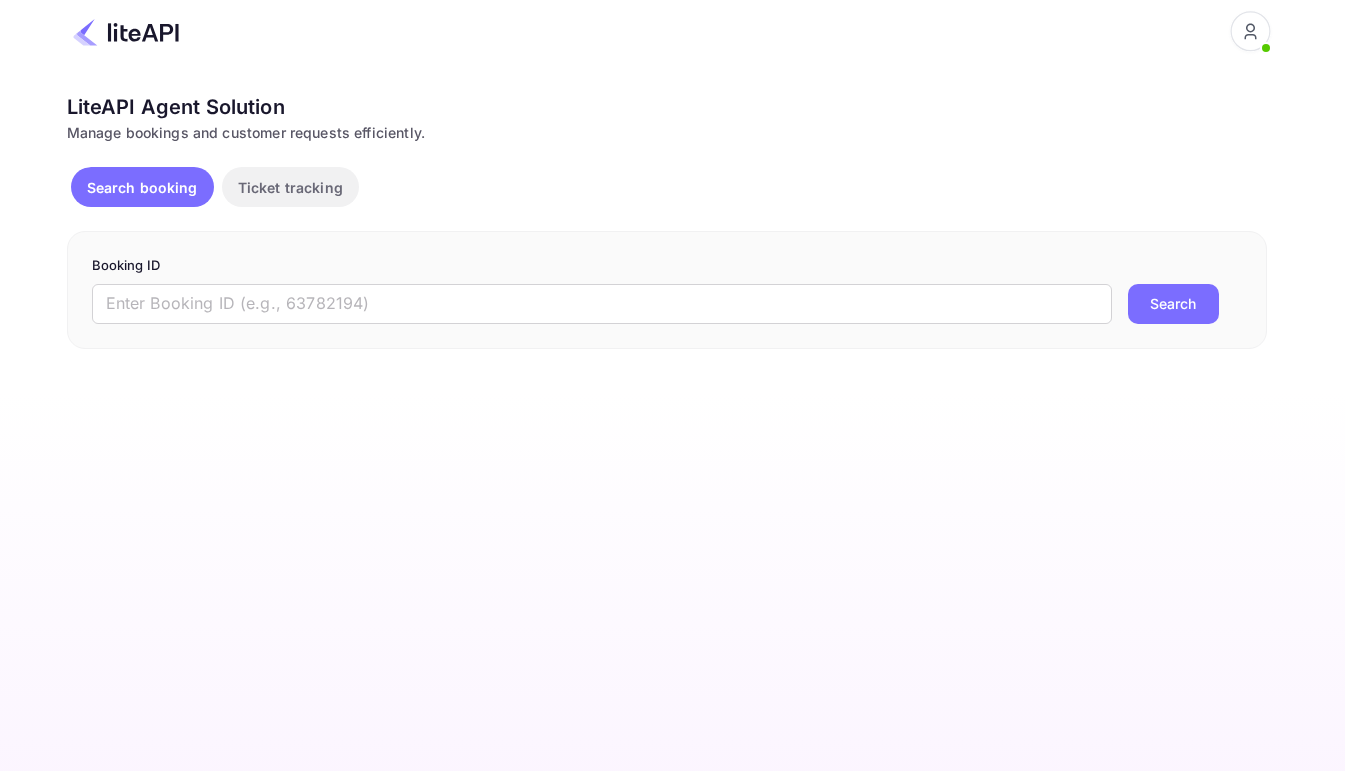 scroll, scrollTop: 0, scrollLeft: 0, axis: both 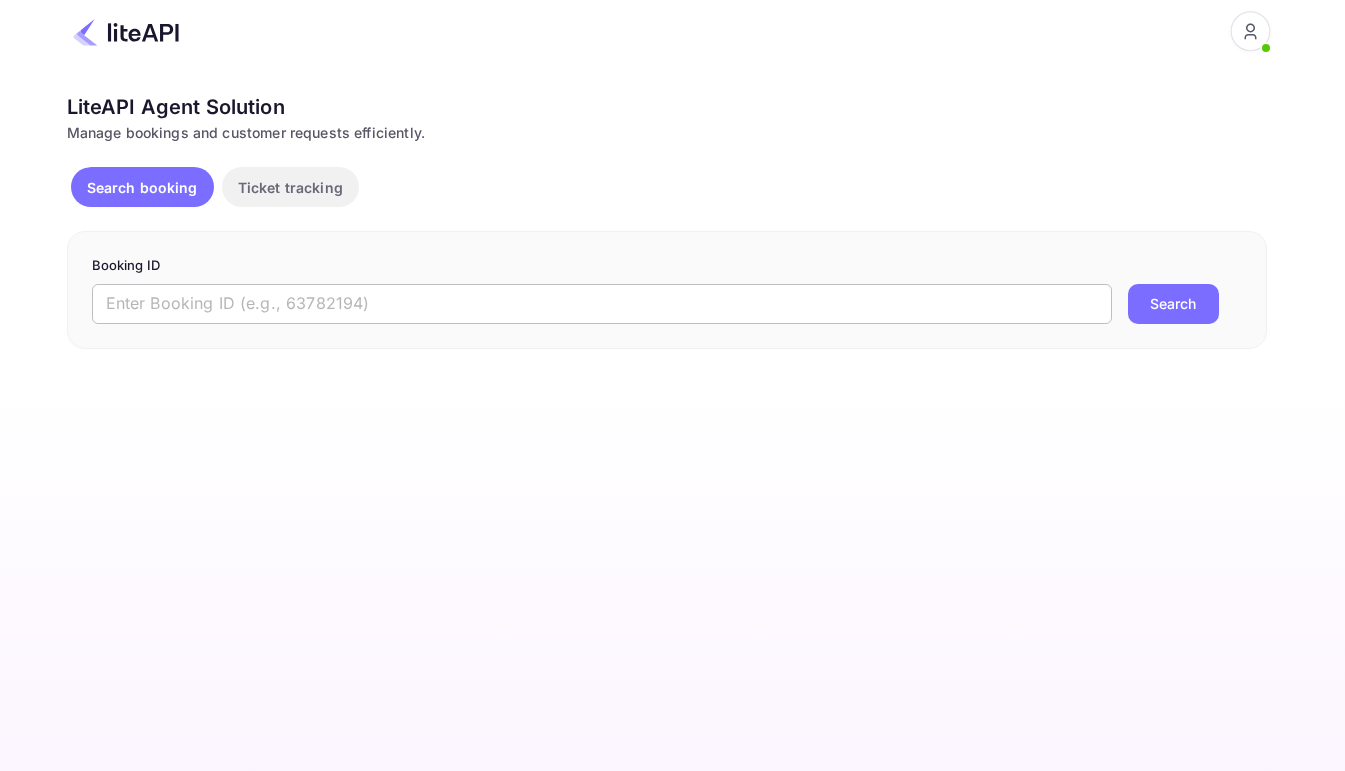 click at bounding box center (602, 304) 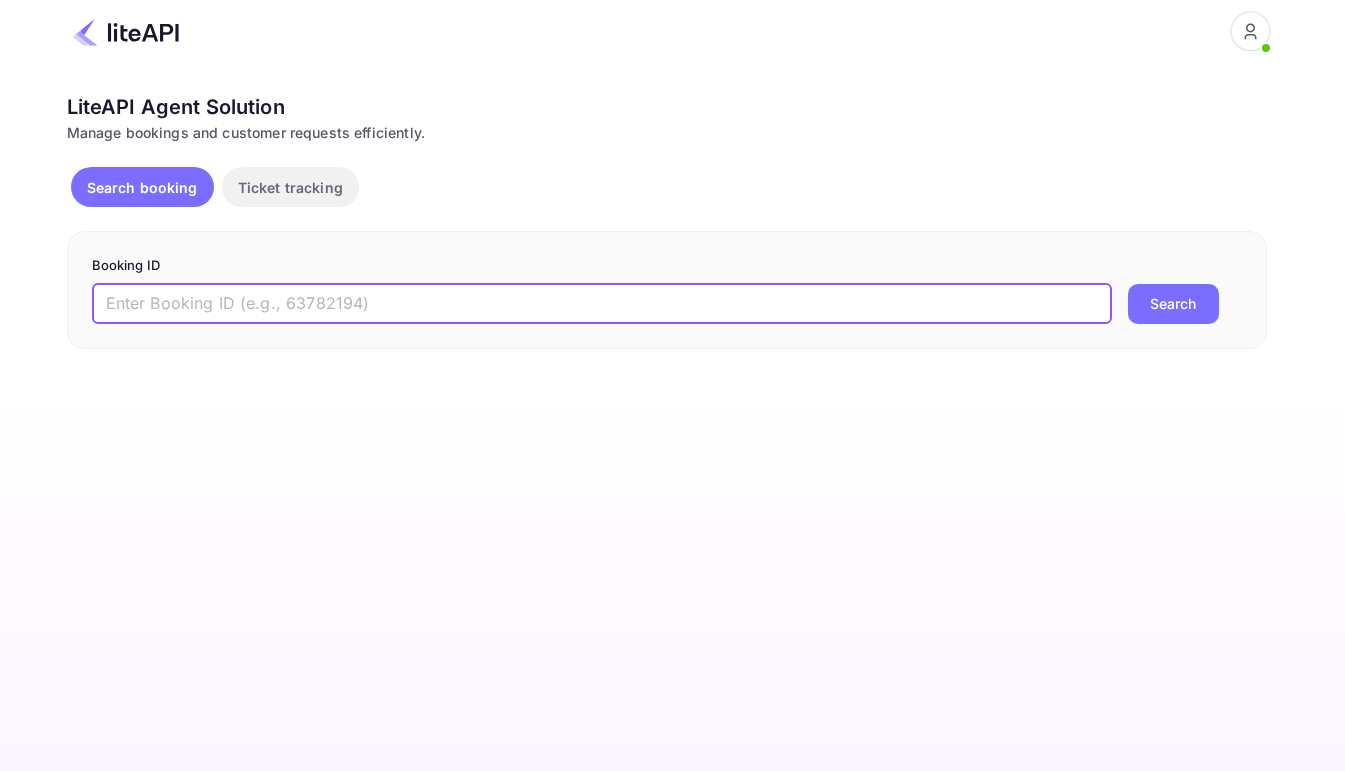 paste on "8399544" 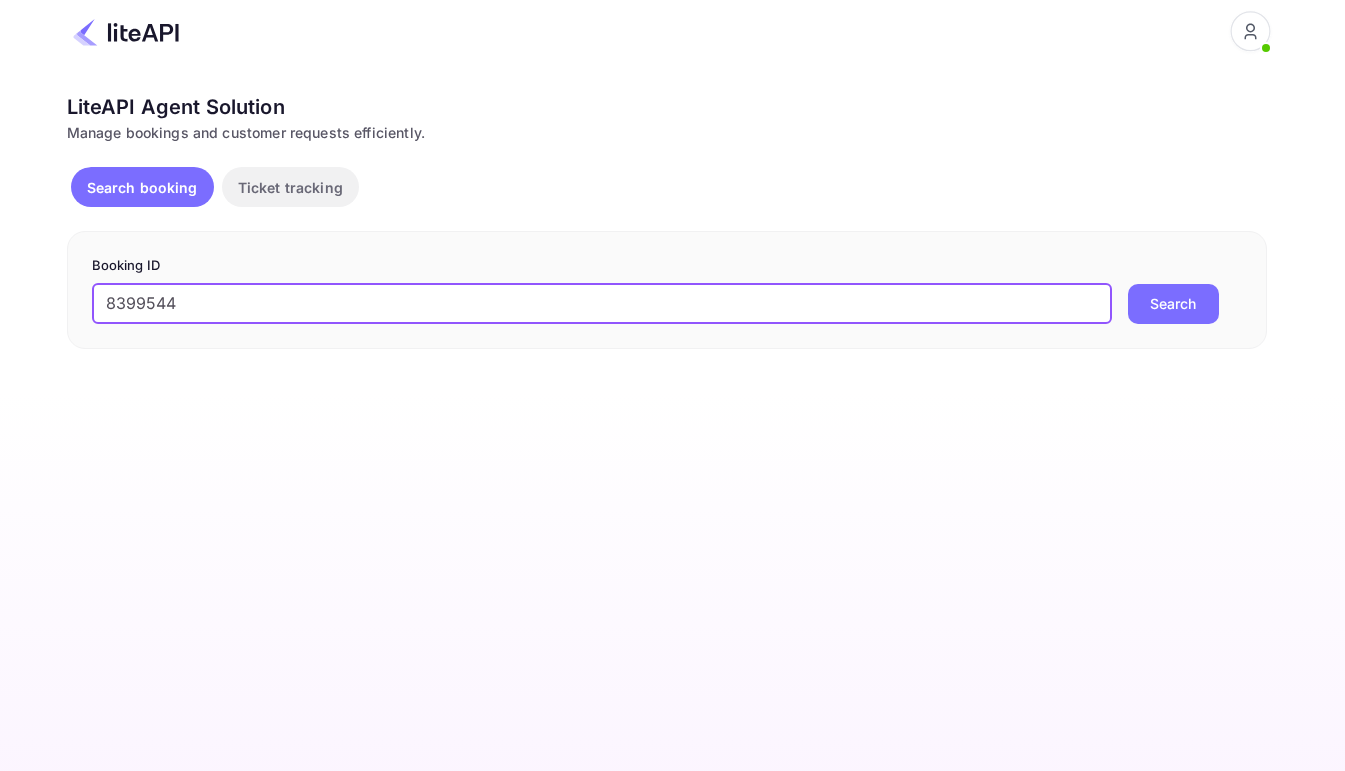 type on "8399544" 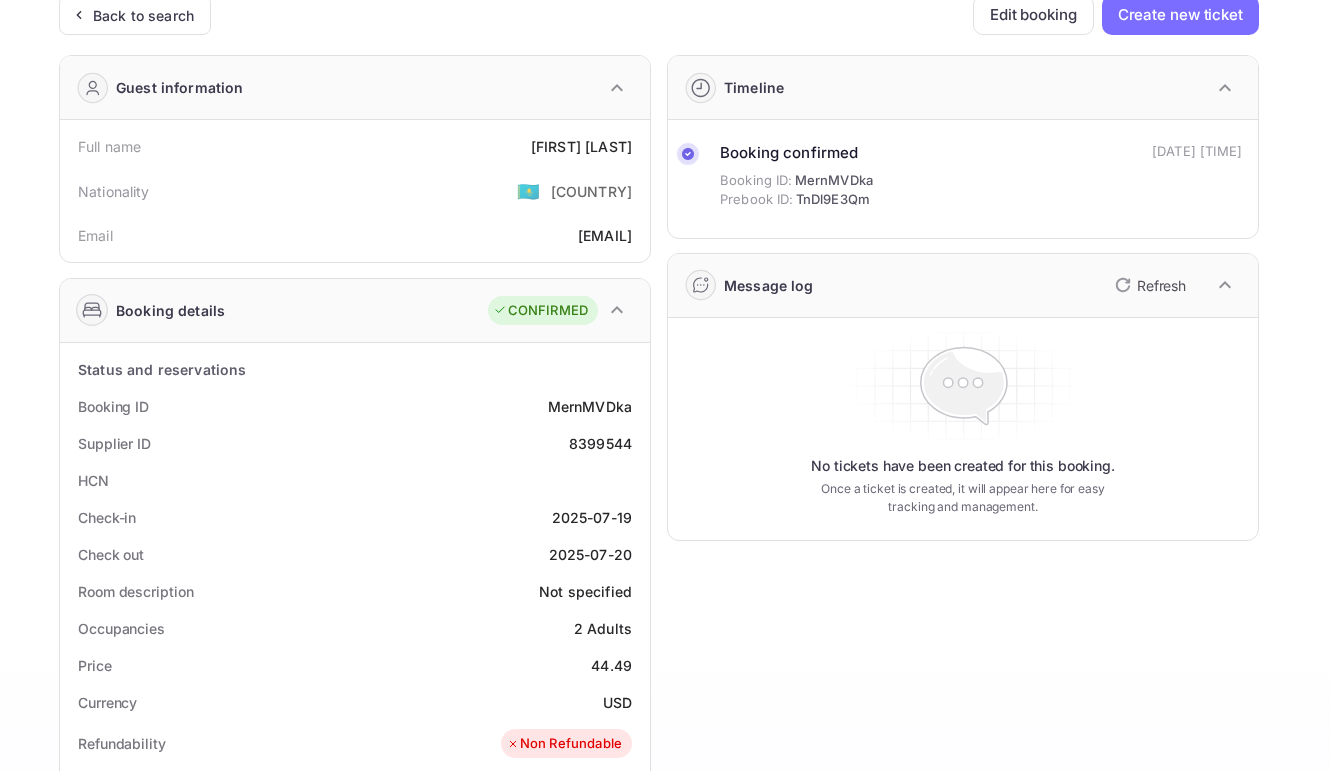 scroll, scrollTop: 80, scrollLeft: 0, axis: vertical 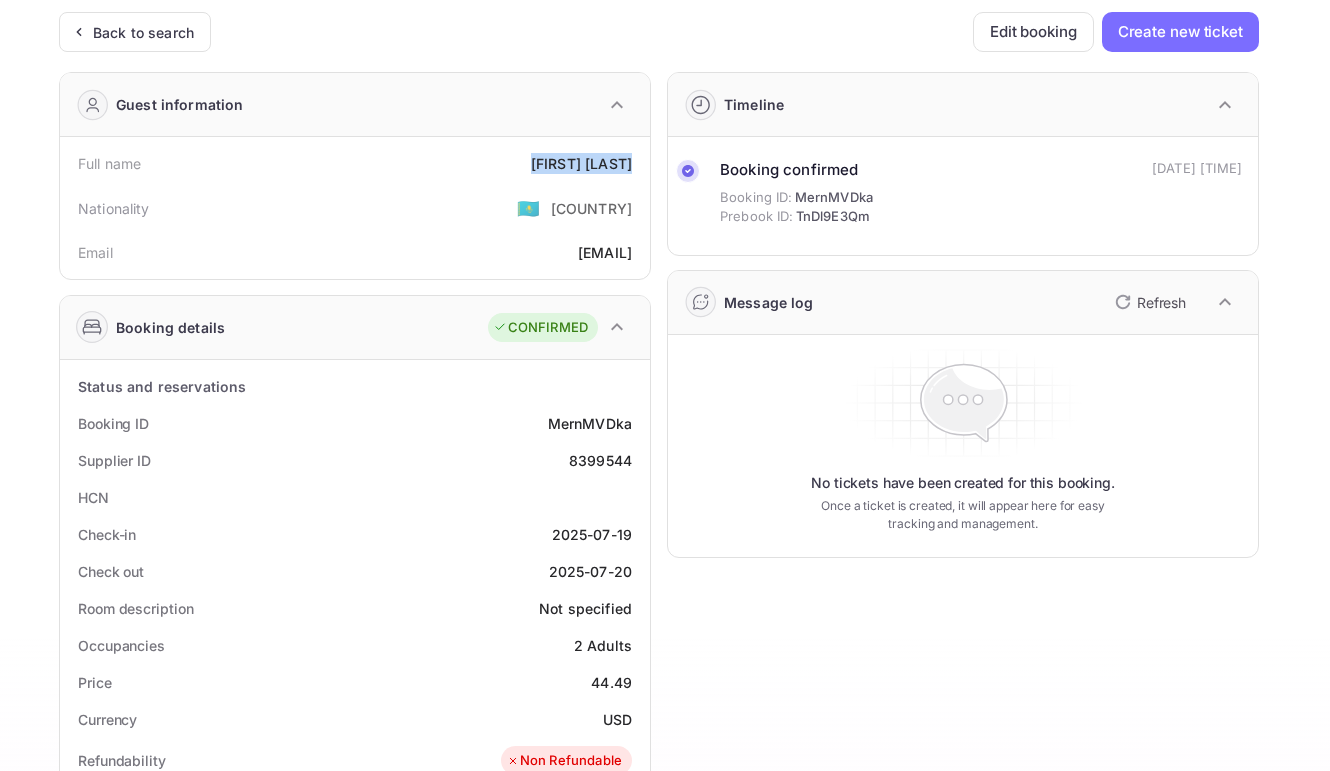 drag, startPoint x: 529, startPoint y: 170, endPoint x: 629, endPoint y: 170, distance: 100 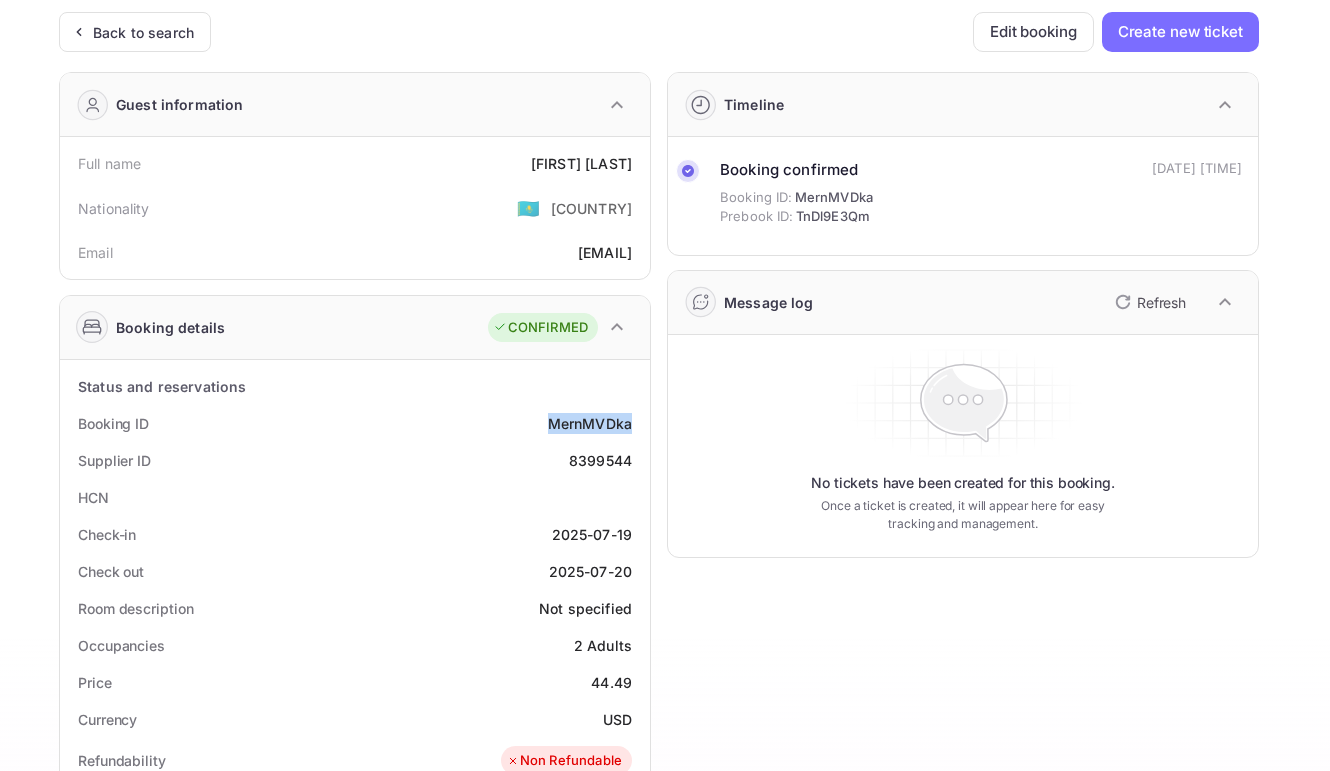 drag, startPoint x: 531, startPoint y: 436, endPoint x: 632, endPoint y: 439, distance: 101.04455 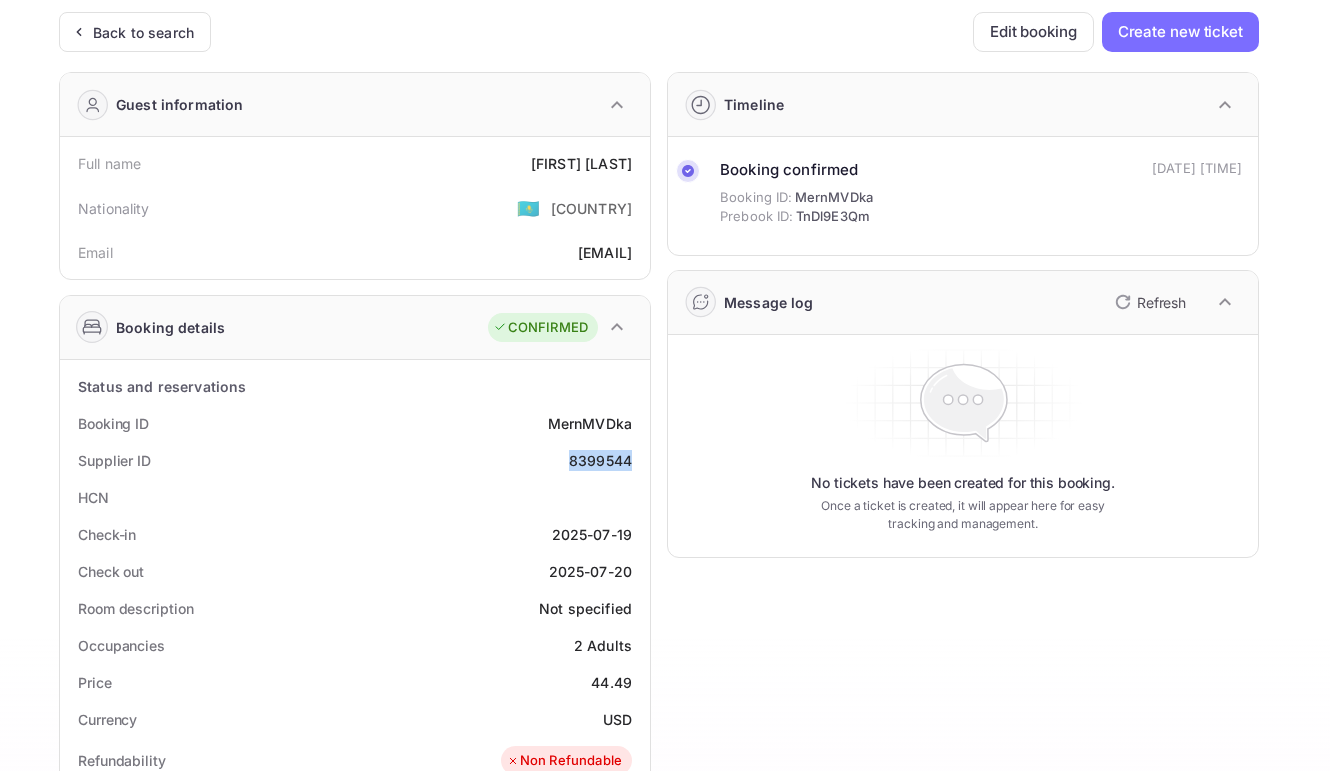 drag, startPoint x: 565, startPoint y: 476, endPoint x: 626, endPoint y: 479, distance: 61.073727 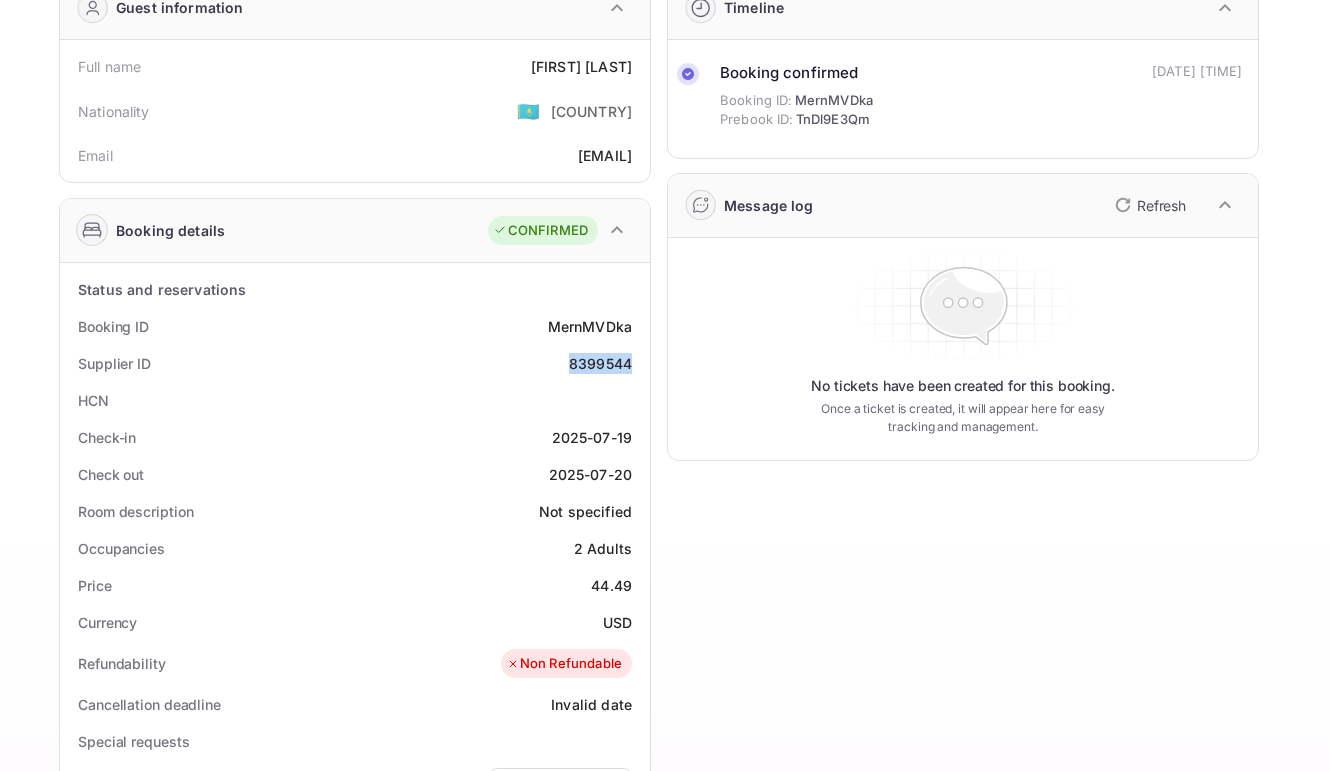 scroll, scrollTop: 211, scrollLeft: 0, axis: vertical 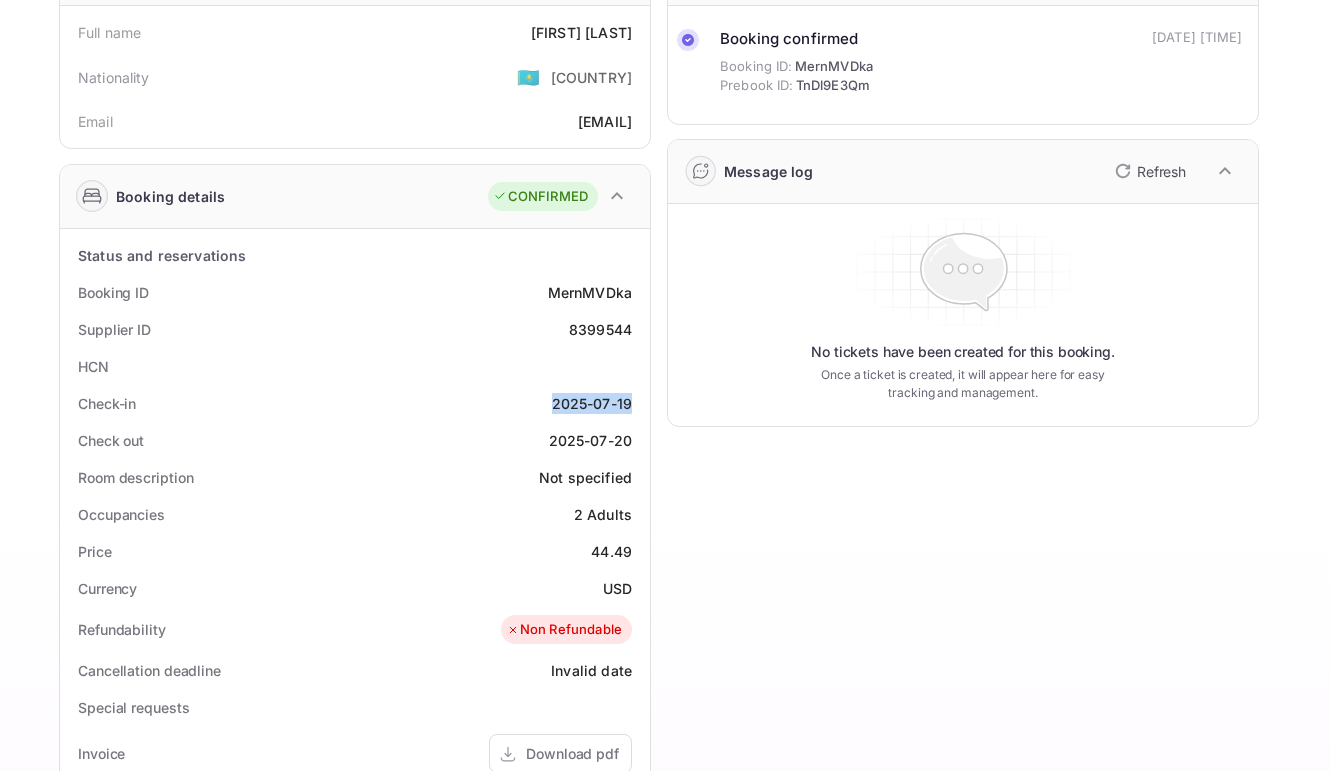 drag, startPoint x: 534, startPoint y: 414, endPoint x: 626, endPoint y: 420, distance: 92.19544 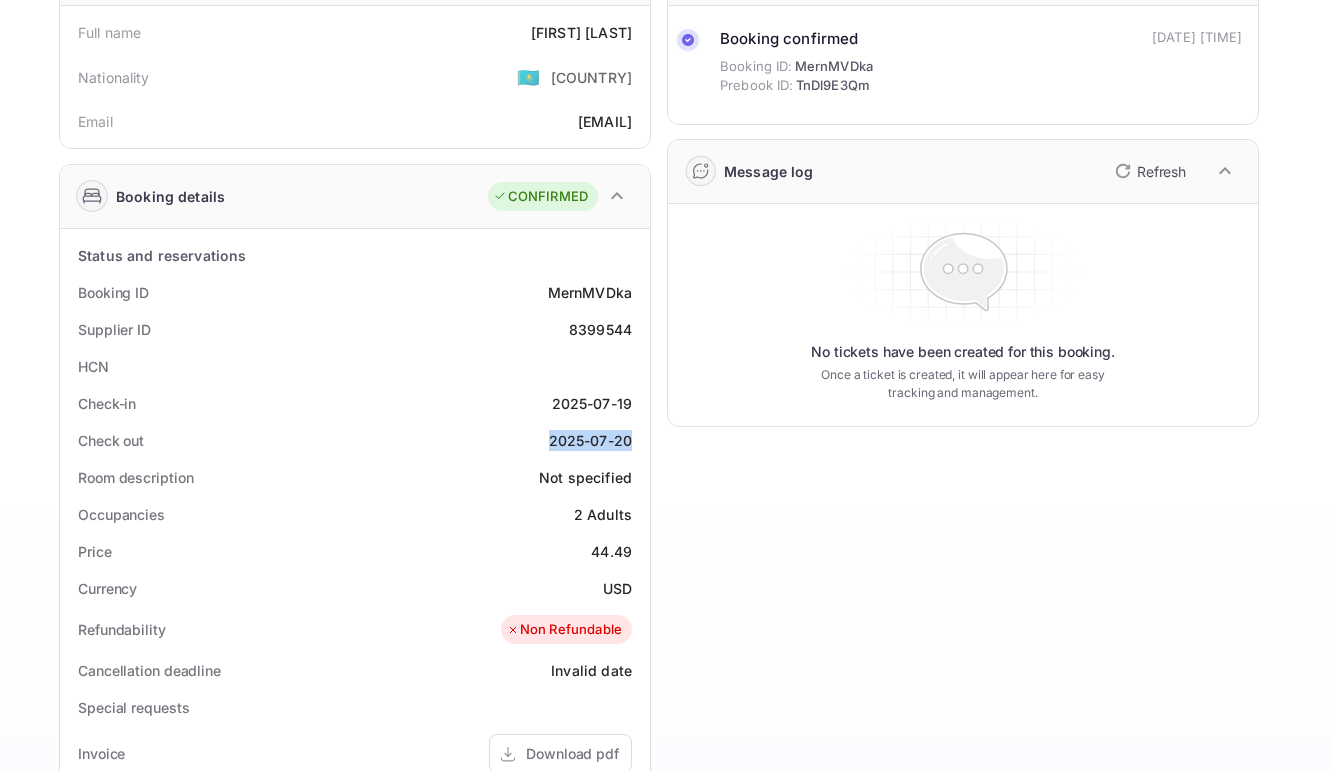 drag, startPoint x: 536, startPoint y: 456, endPoint x: 631, endPoint y: 463, distance: 95.257545 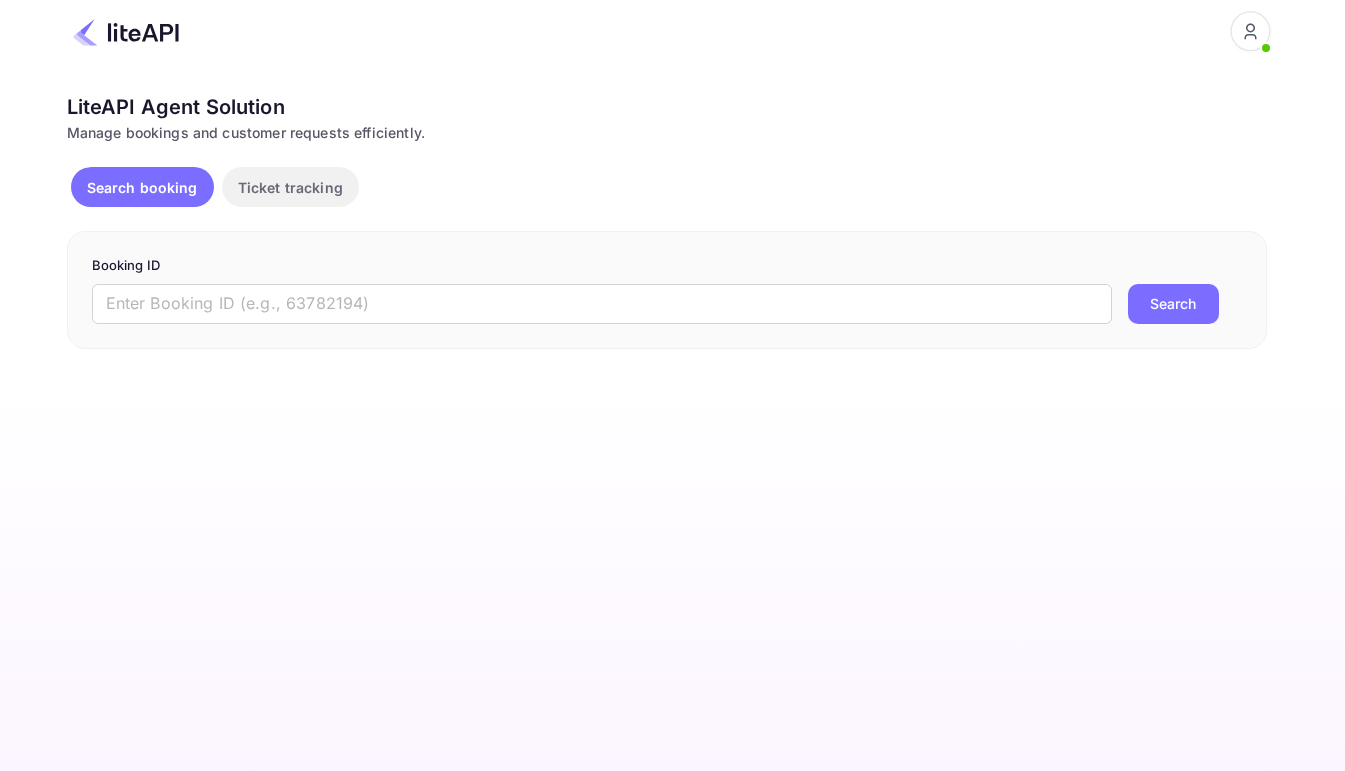 scroll, scrollTop: 0, scrollLeft: 0, axis: both 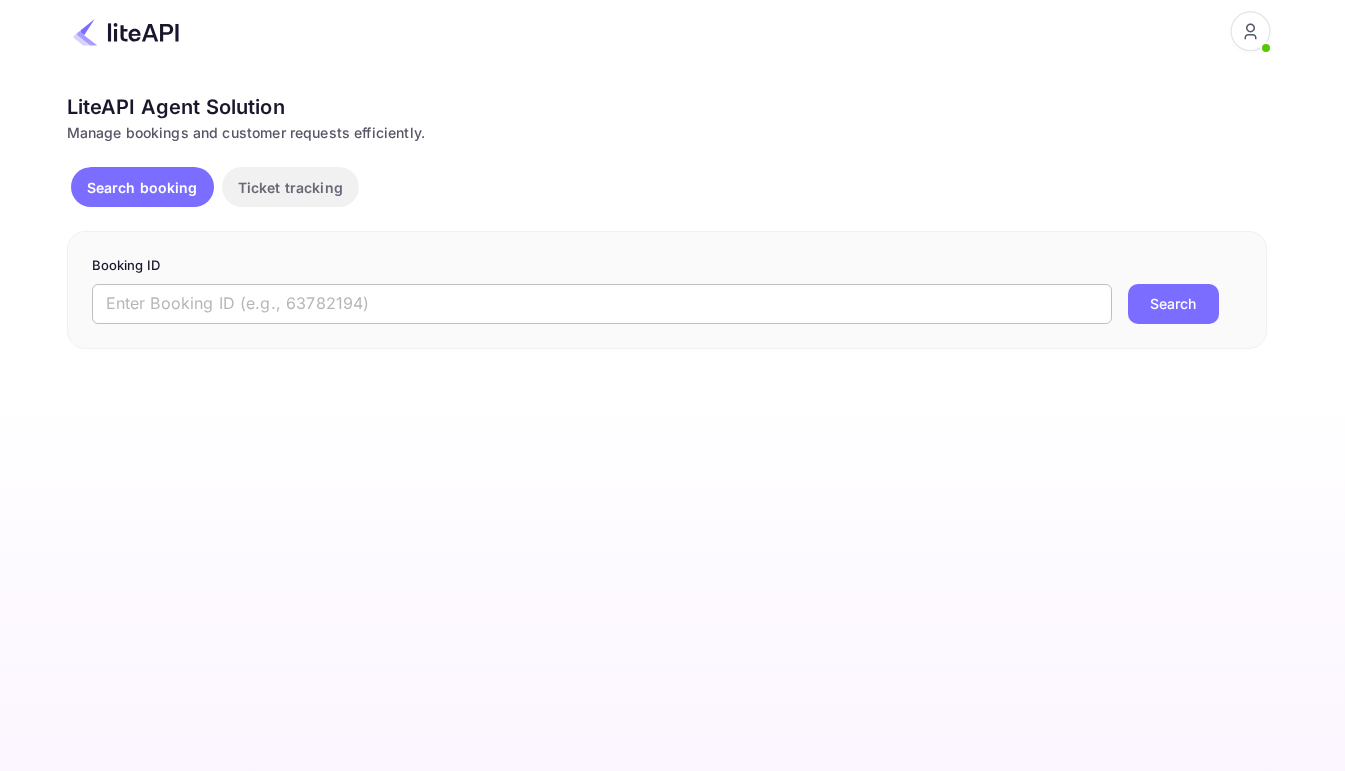click at bounding box center (602, 304) 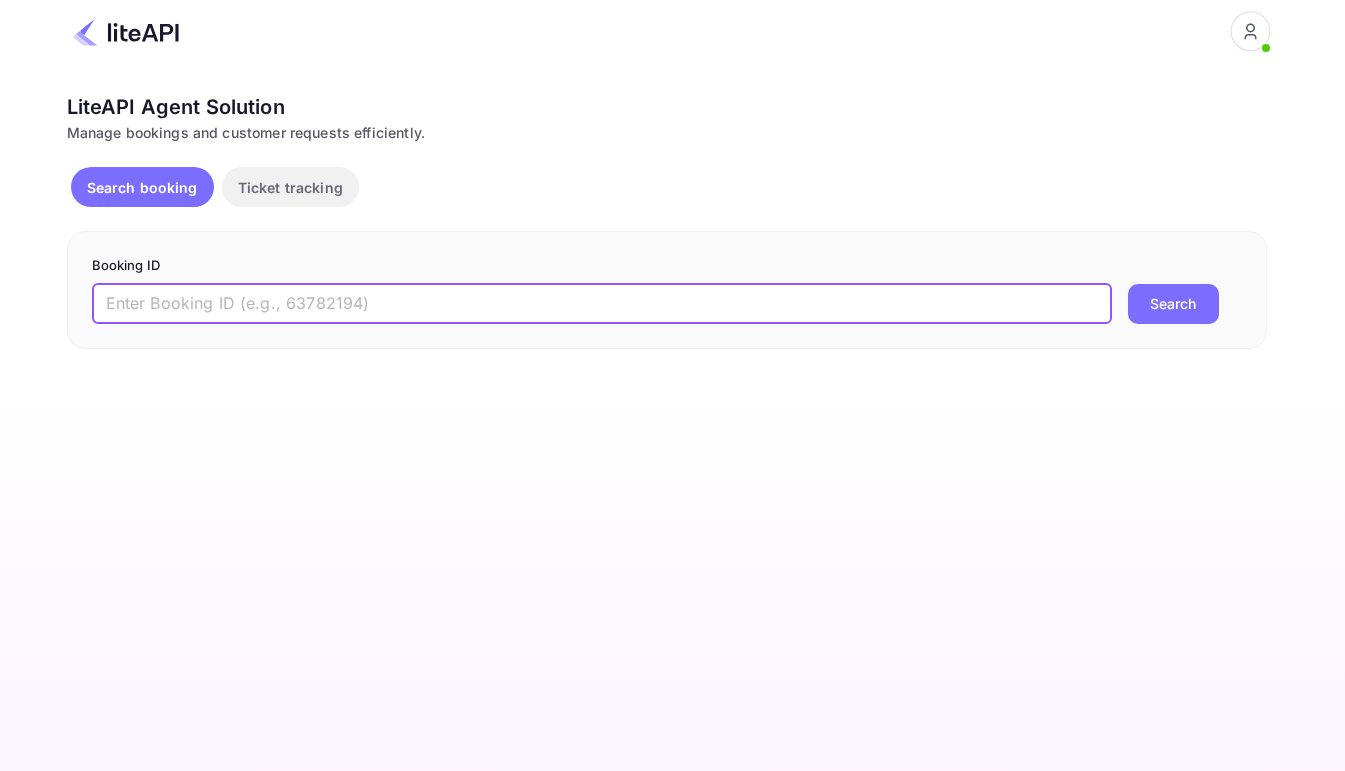 paste on "8399276" 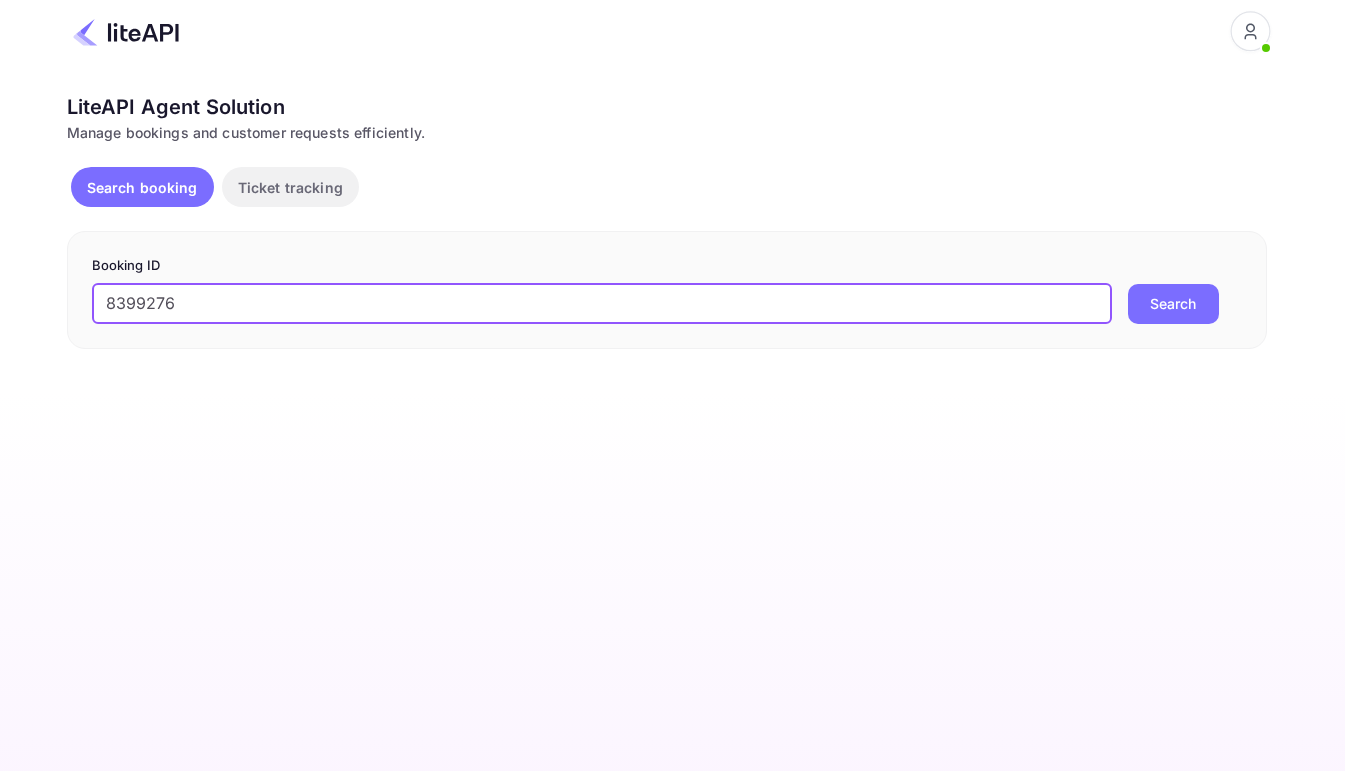 type on "8399276" 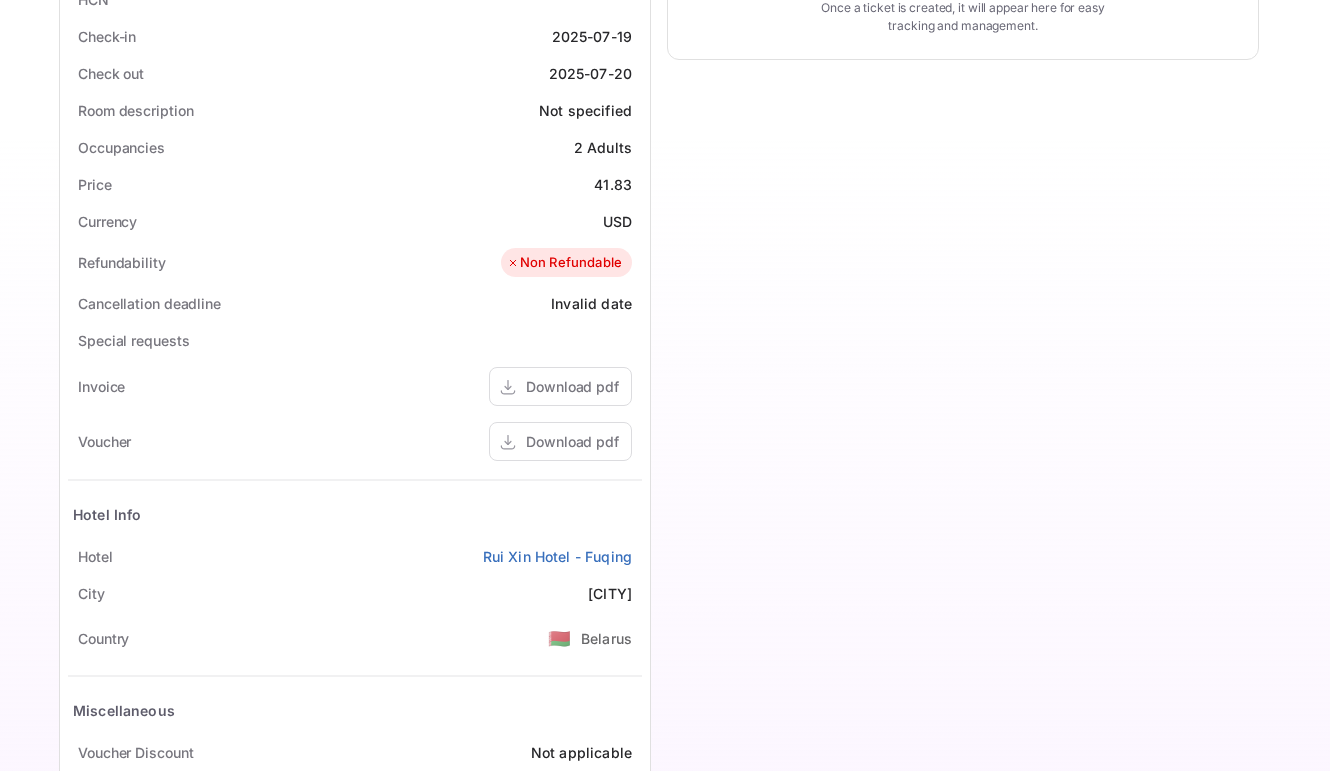 scroll, scrollTop: 319, scrollLeft: 0, axis: vertical 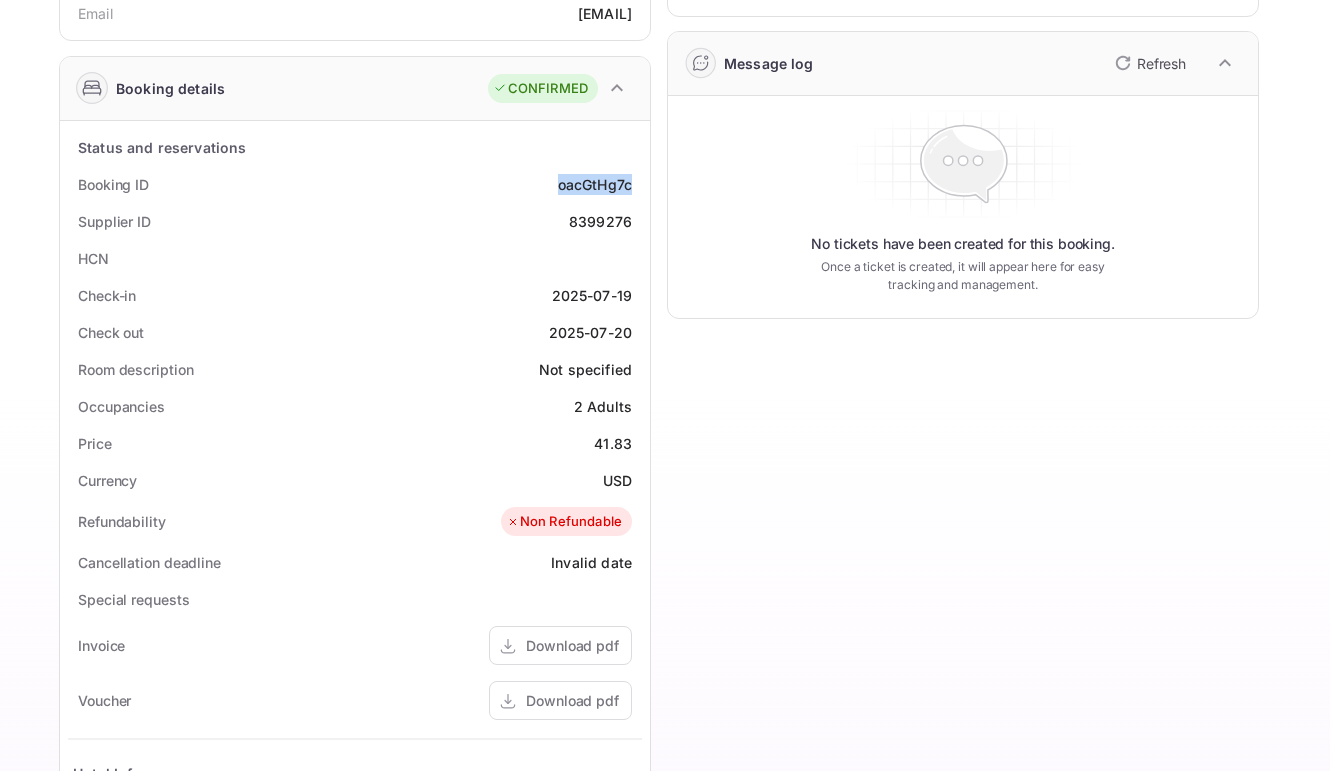 drag, startPoint x: 545, startPoint y: 201, endPoint x: 627, endPoint y: 203, distance: 82.02438 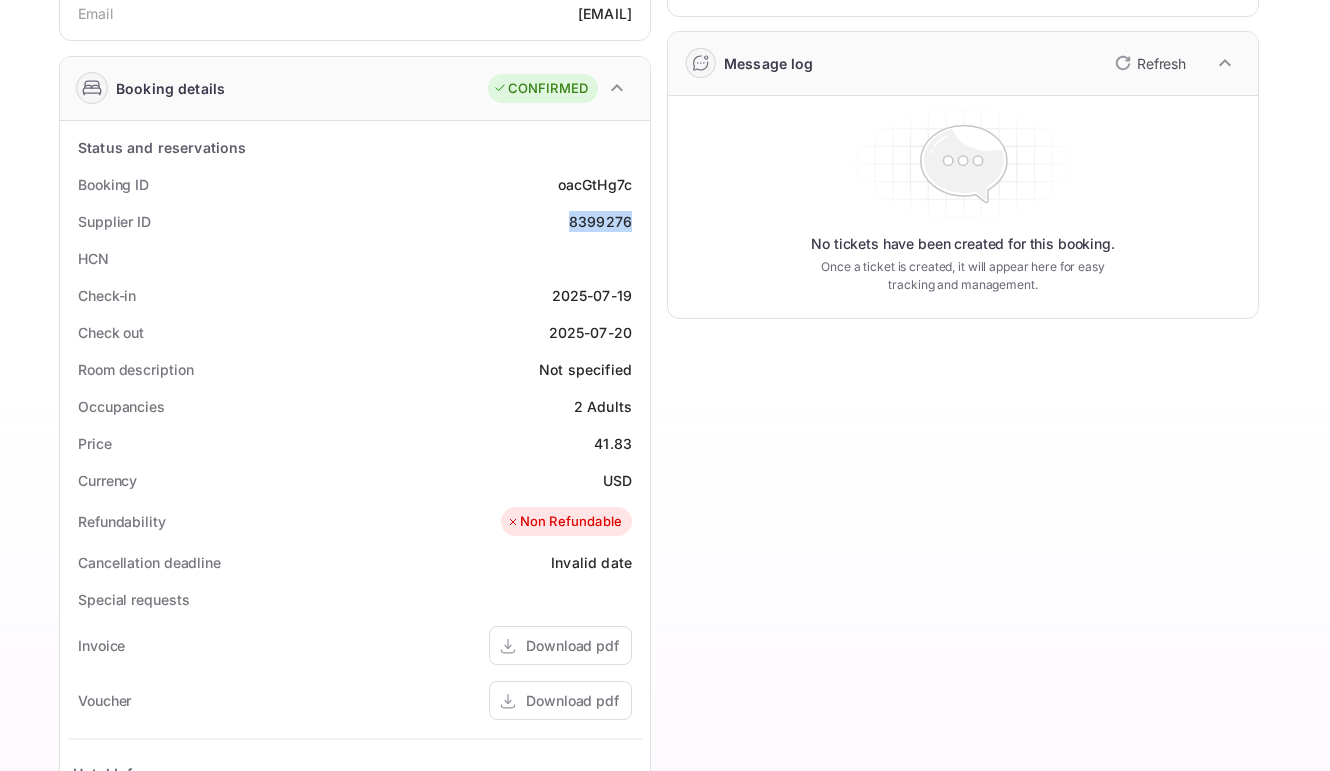 drag, startPoint x: 560, startPoint y: 234, endPoint x: 633, endPoint y: 237, distance: 73.061615 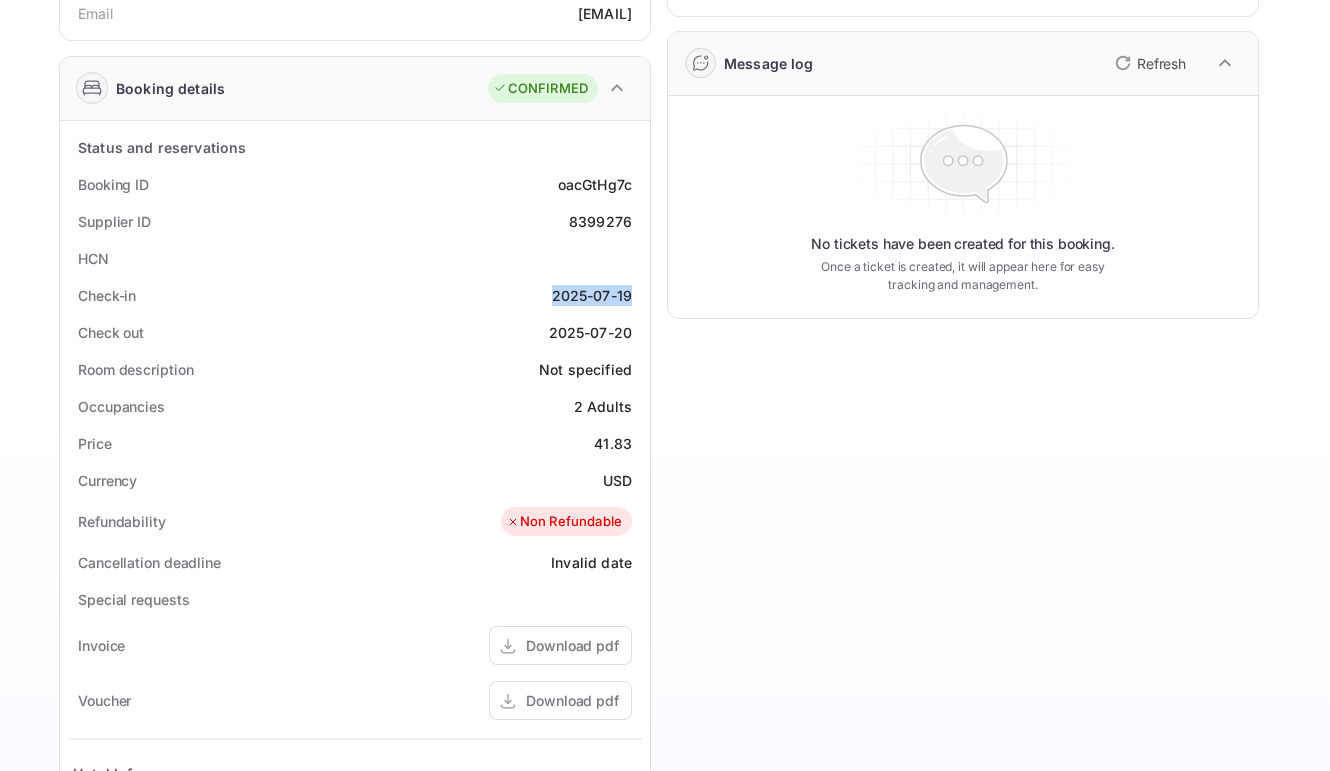 drag, startPoint x: 542, startPoint y: 312, endPoint x: 628, endPoint y: 320, distance: 86.37129 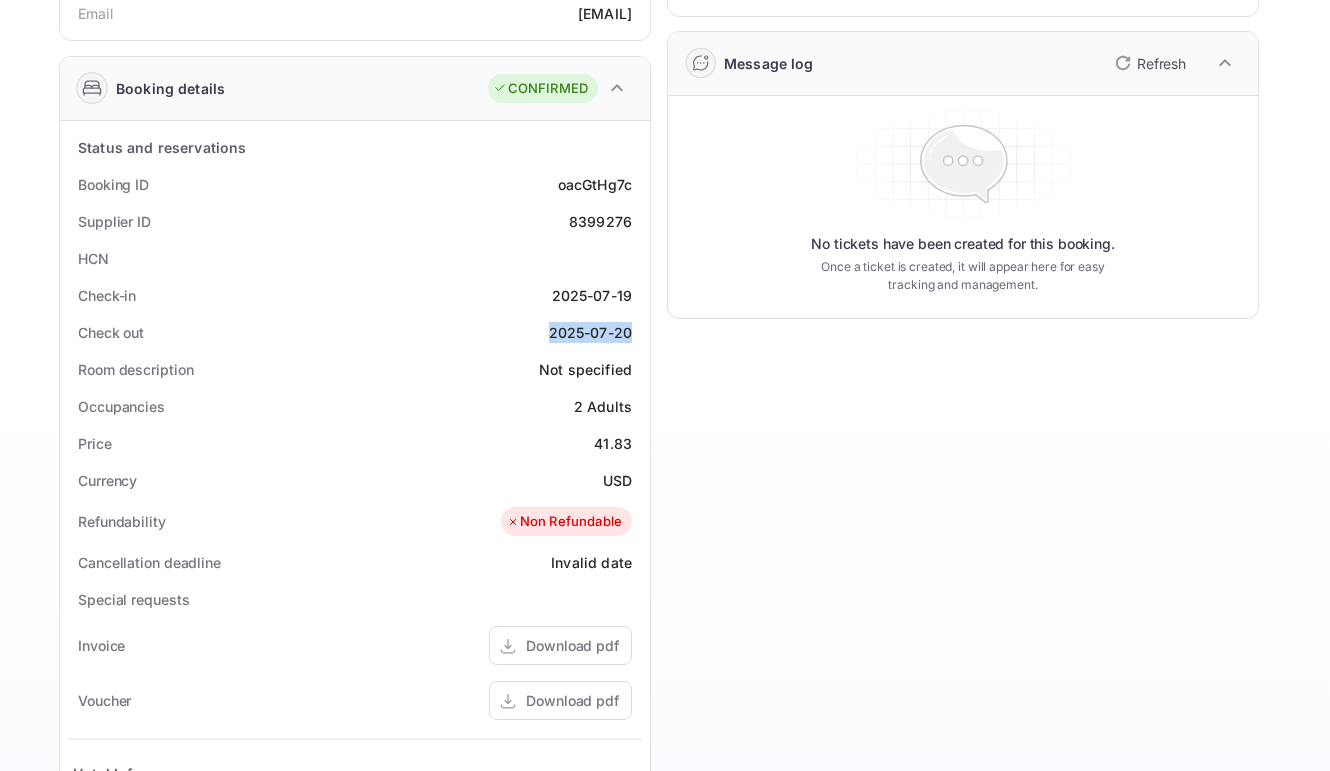 drag, startPoint x: 544, startPoint y: 345, endPoint x: 628, endPoint y: 352, distance: 84.29116 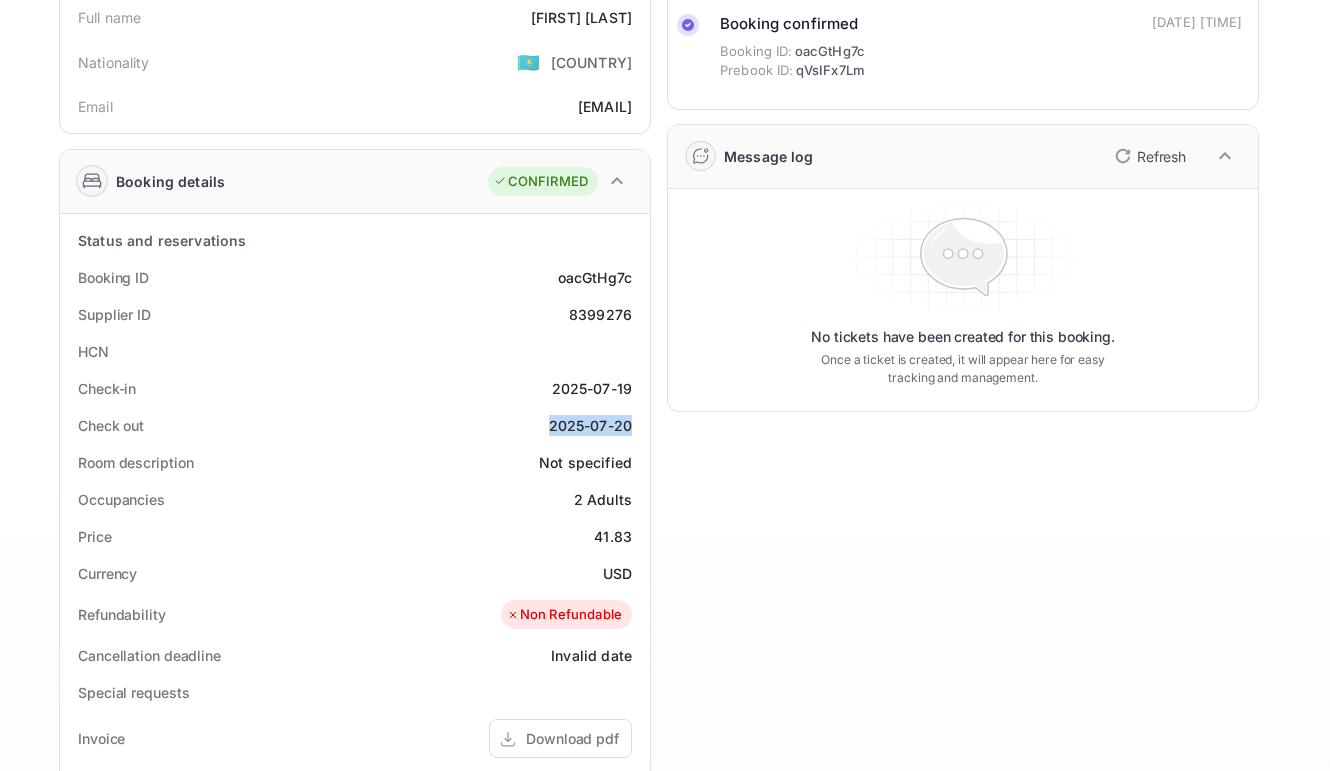scroll, scrollTop: 0, scrollLeft: 0, axis: both 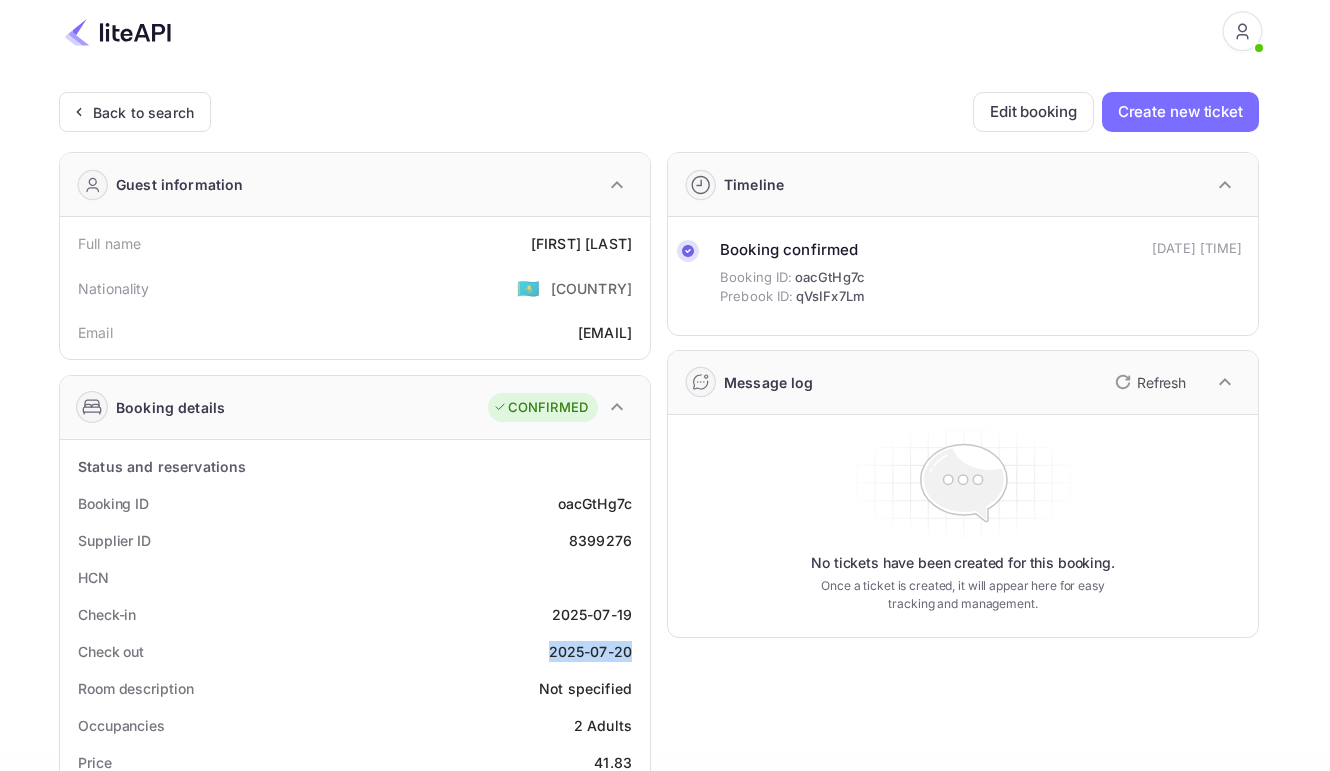 drag, startPoint x: 482, startPoint y: 252, endPoint x: 631, endPoint y: 264, distance: 149.48244 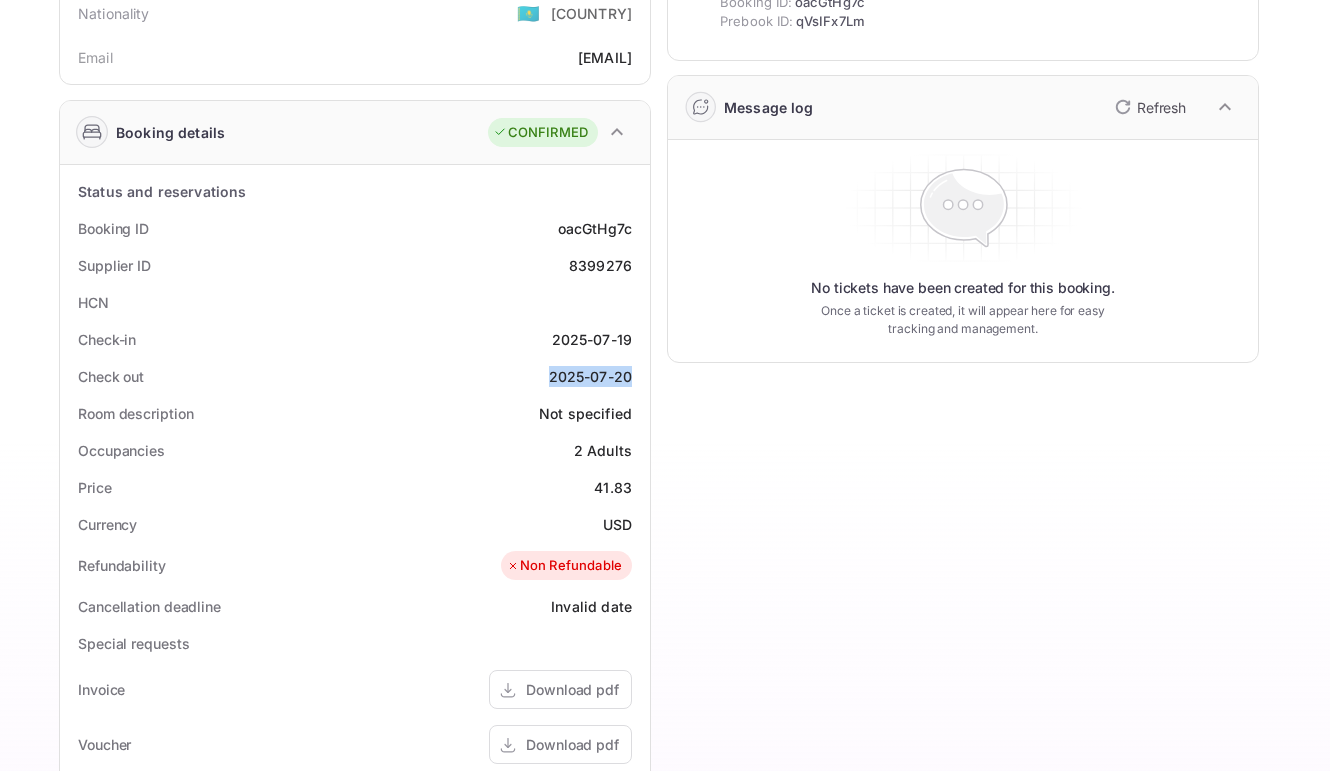 scroll, scrollTop: 293, scrollLeft: 0, axis: vertical 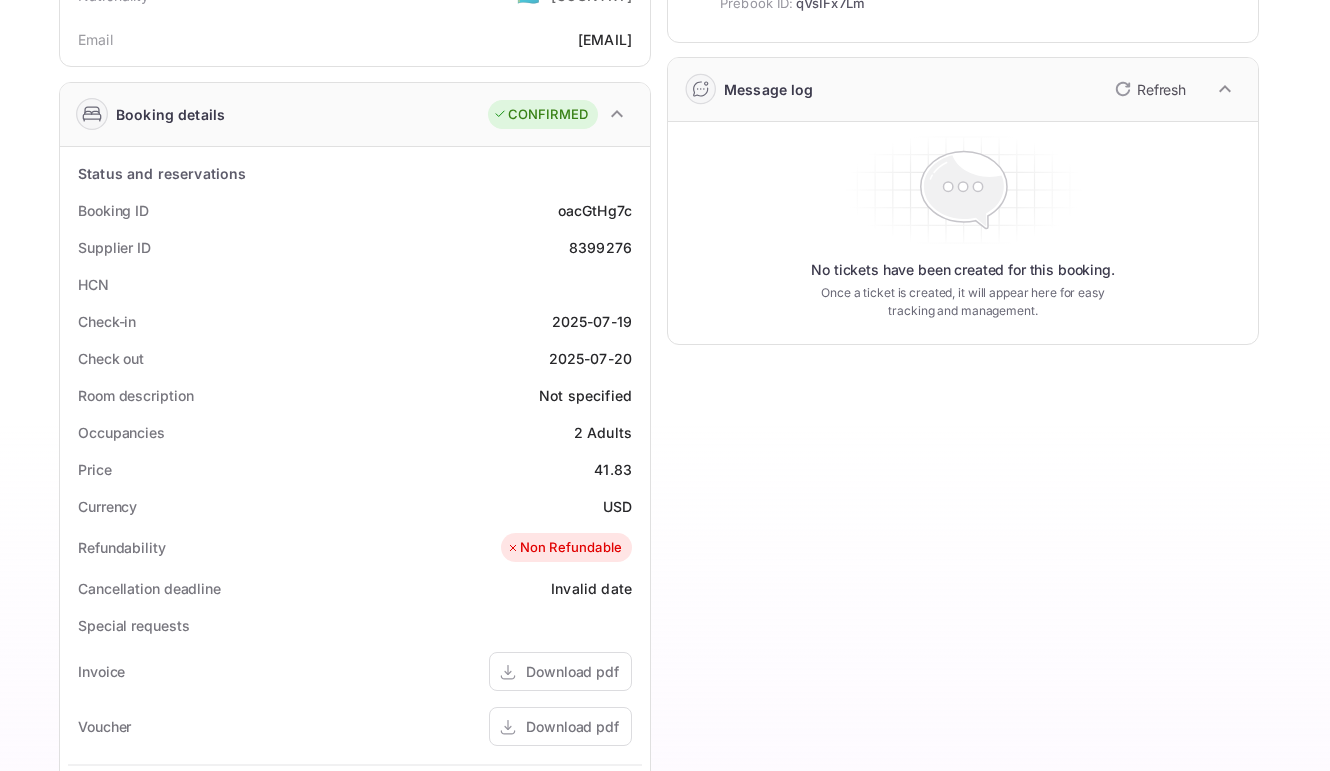 click on "Occupancies 2   Adults" at bounding box center [355, 432] 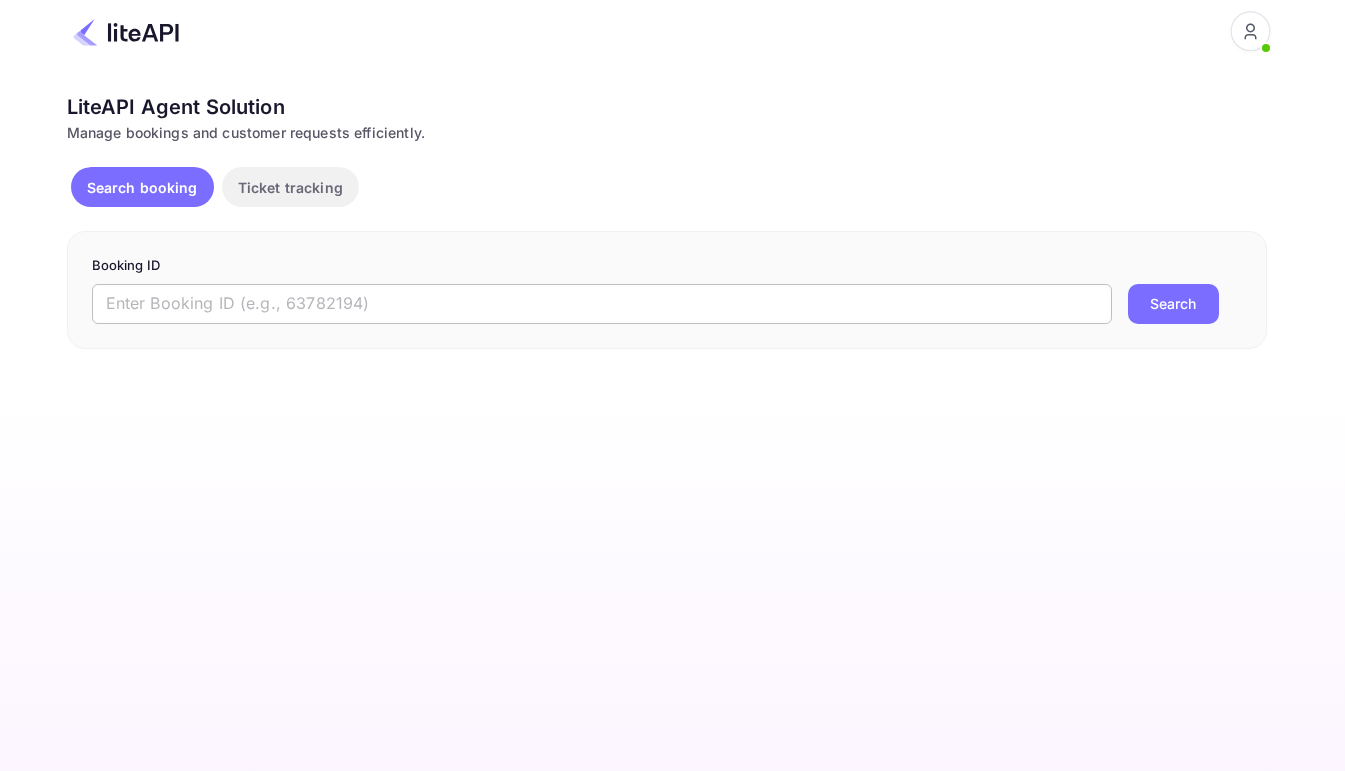 scroll, scrollTop: 0, scrollLeft: 0, axis: both 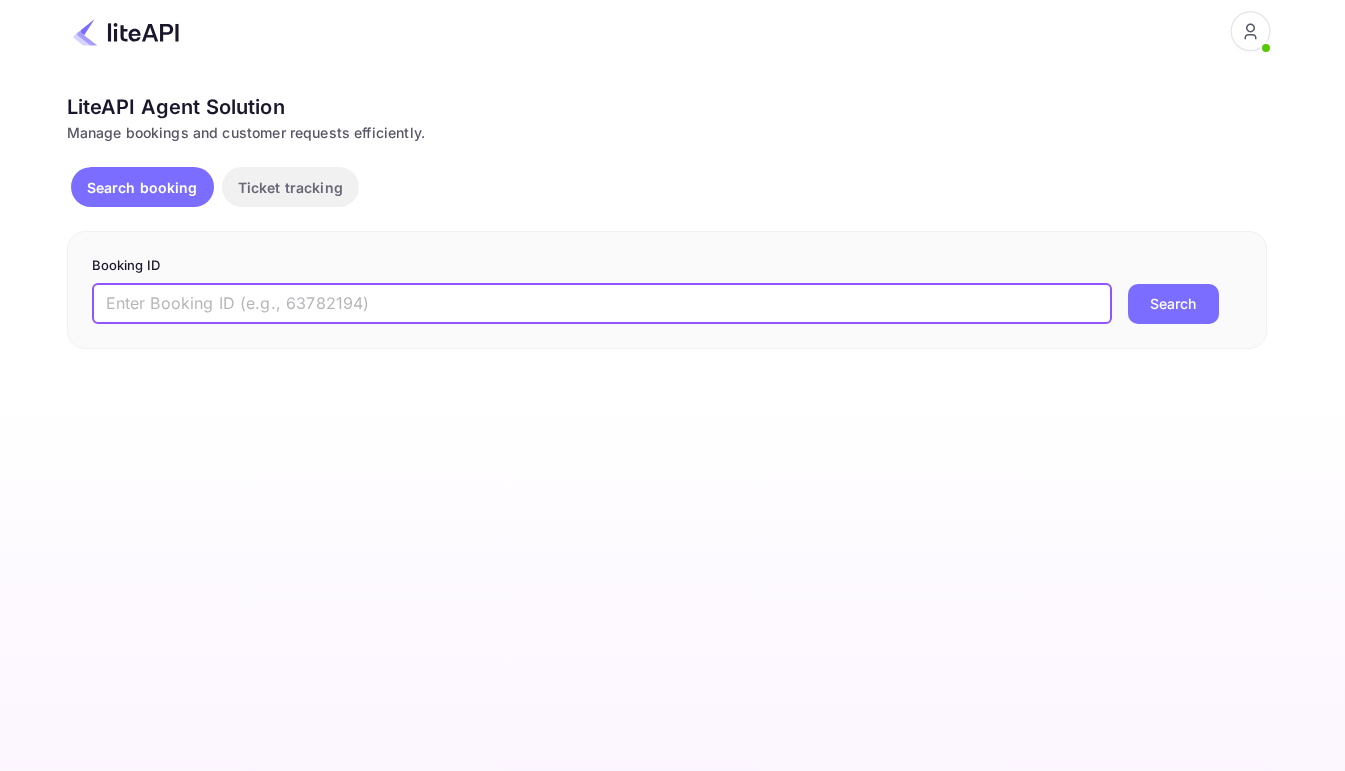 click at bounding box center [602, 304] 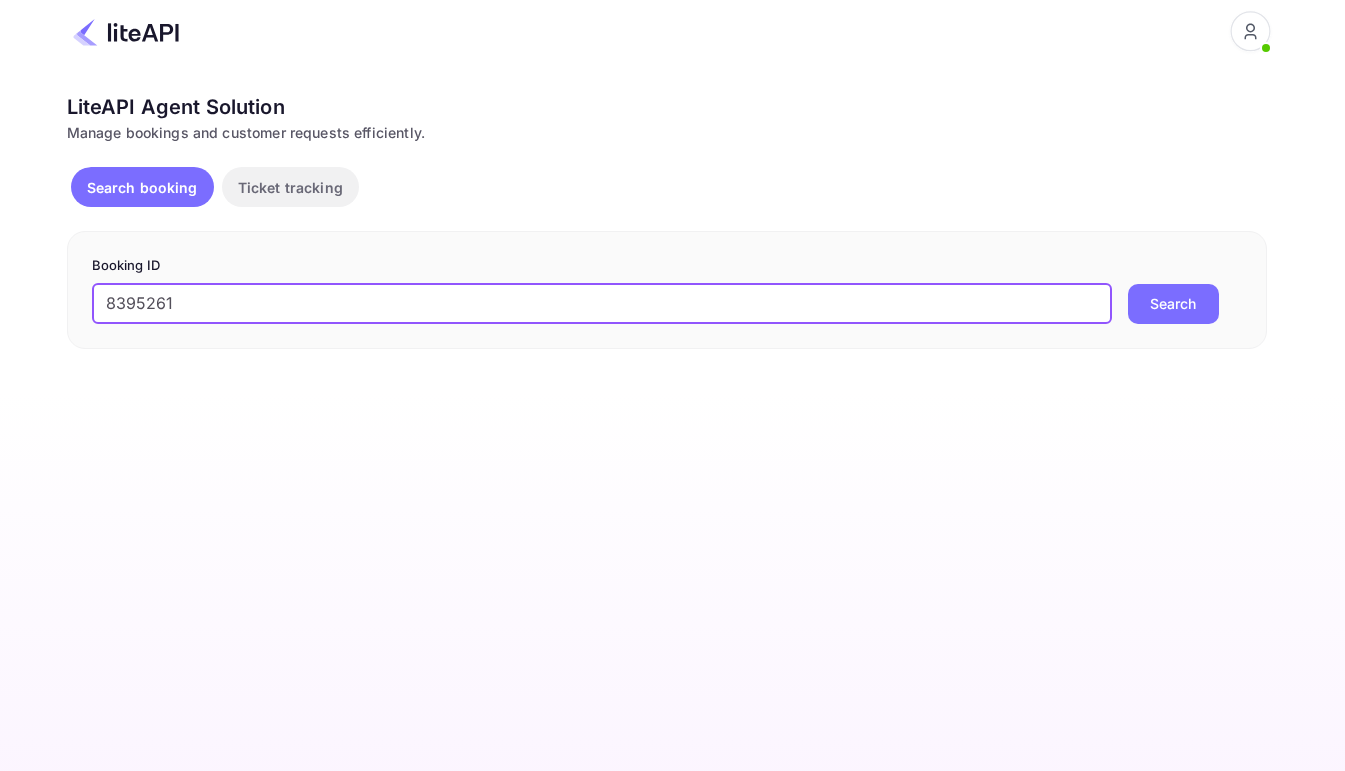 type on "8395261" 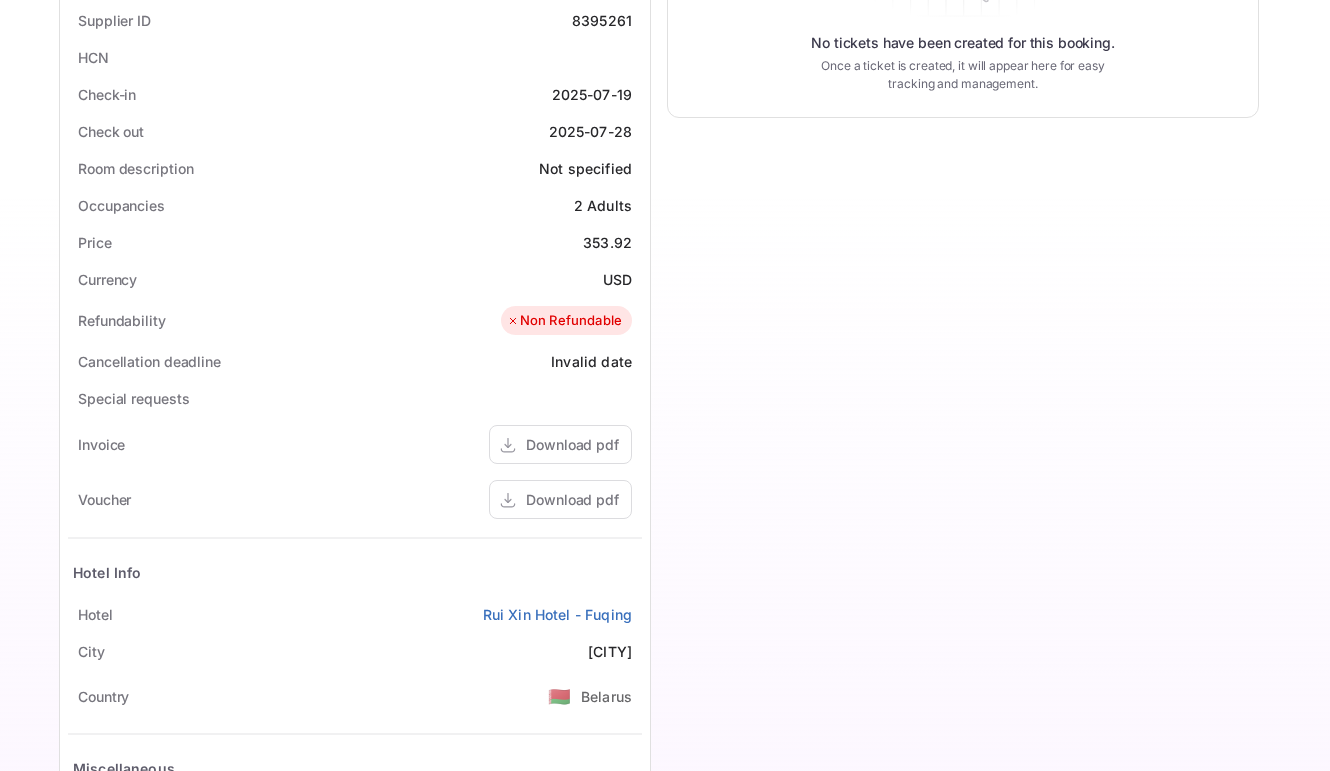 scroll, scrollTop: 570, scrollLeft: 0, axis: vertical 